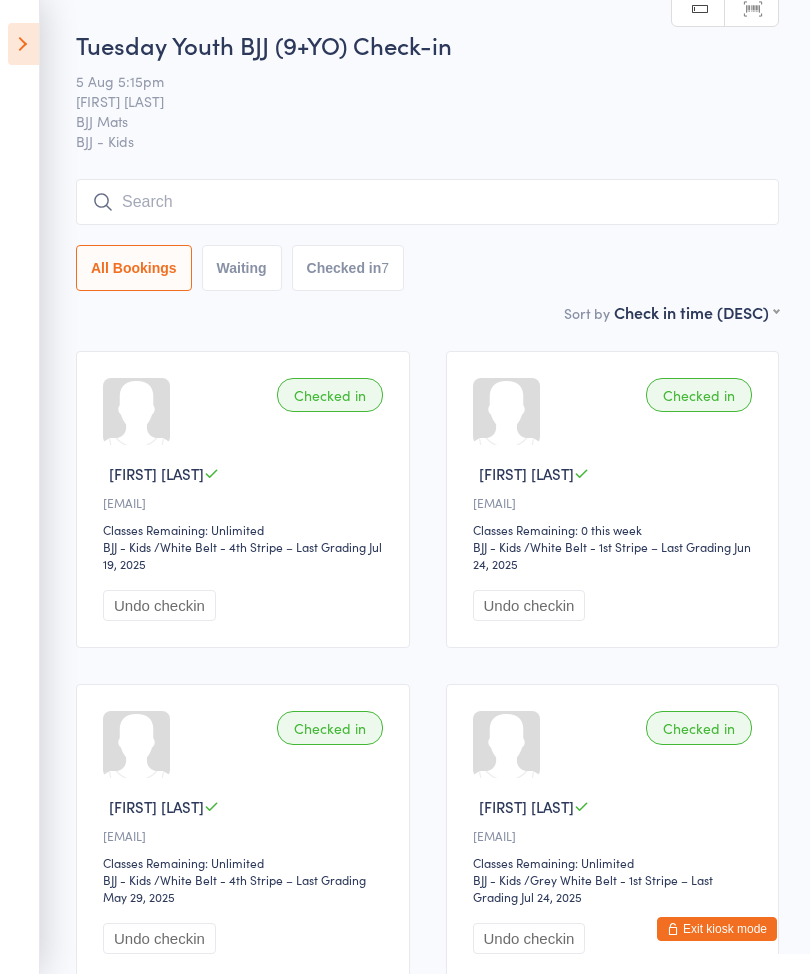 scroll, scrollTop: 589, scrollLeft: 0, axis: vertical 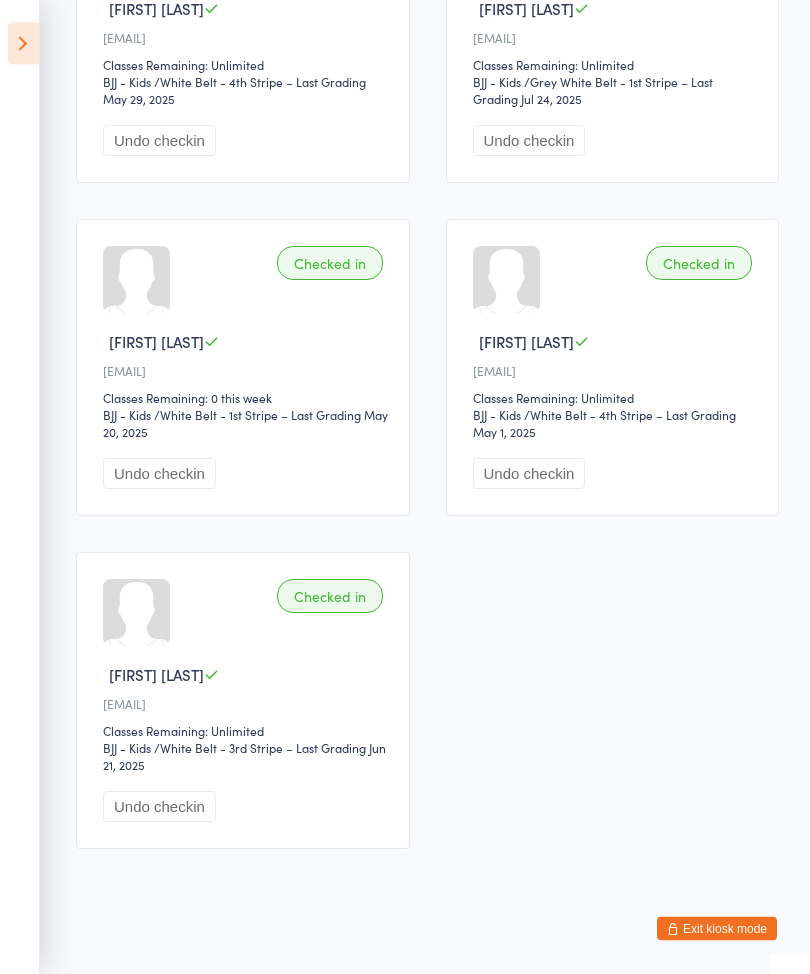 click on "Events for 5 Aug, 2025 5 Aug, 2025
August 2025
Sun Mon Tue Wed Thu Fri Sat
31
27
28
29
30
31
01
02
32
03
04
05
06
07
08
09
33
10
11
12
13
14
15
16
34
17
18
19
20
21
22
23
35
24
25
26
27
28
29
30" at bounding box center (20, 487) 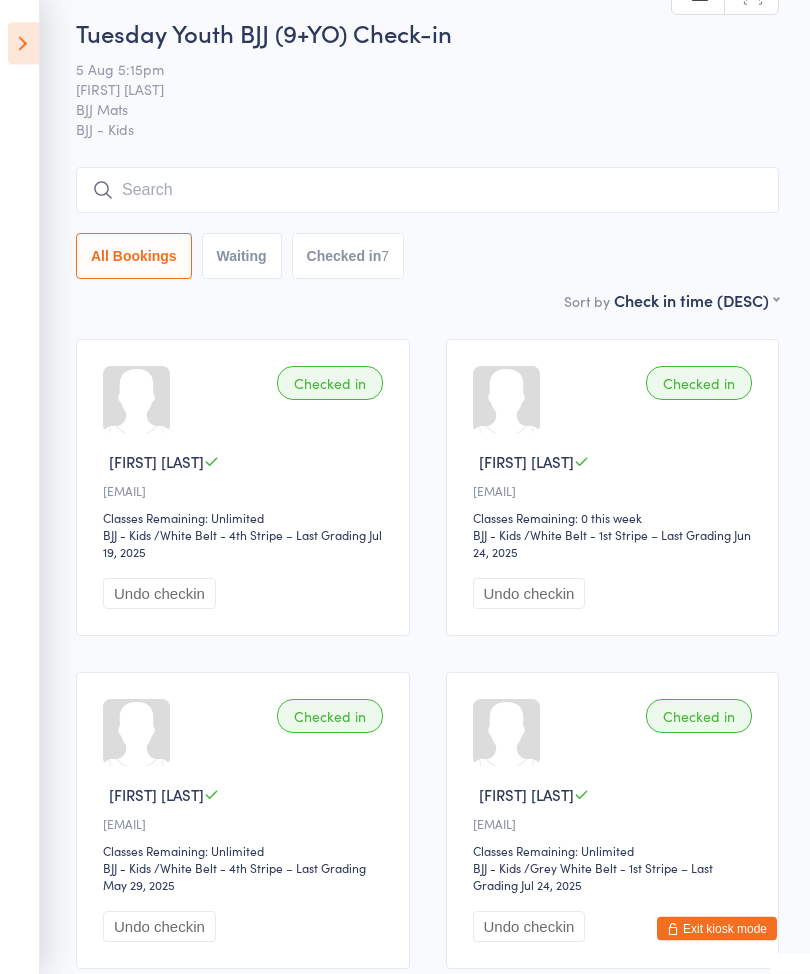 scroll, scrollTop: 0, scrollLeft: 0, axis: both 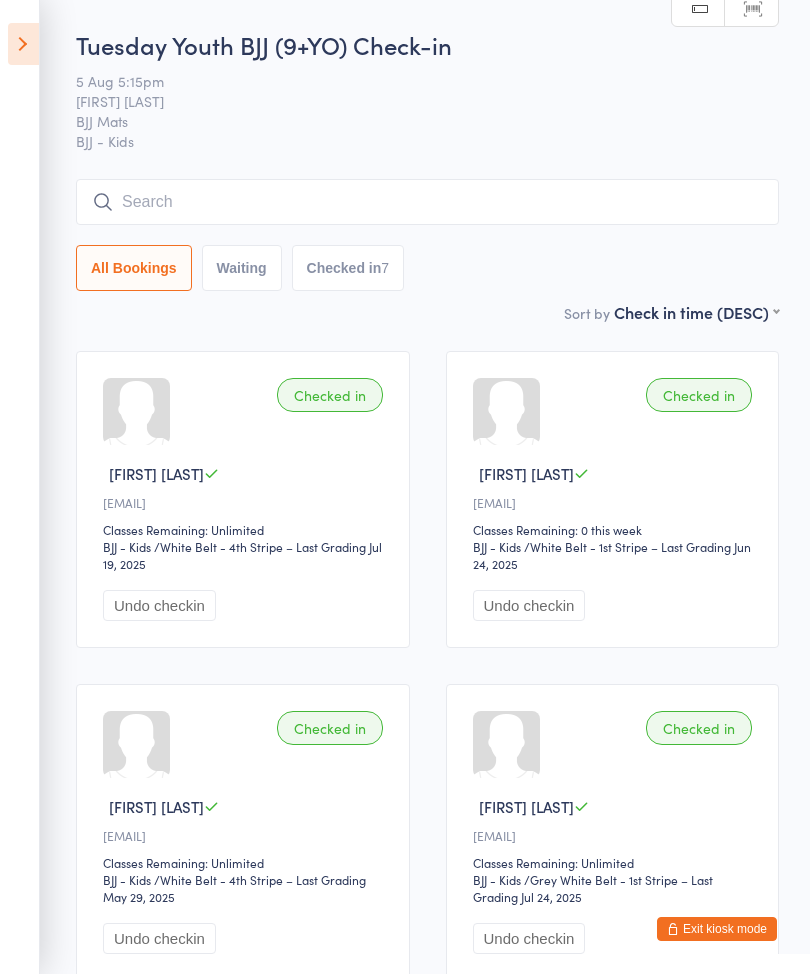 click at bounding box center (23, 44) 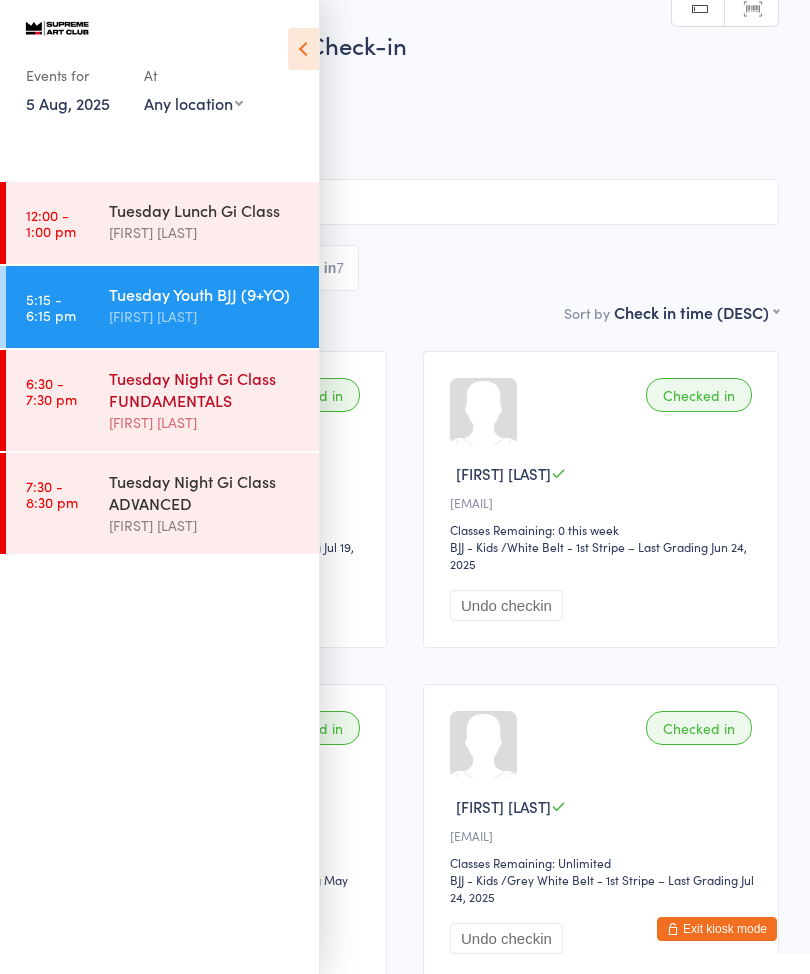 click on "Tuesday Night Gi Class FUNDAMENTALS" at bounding box center [205, 389] 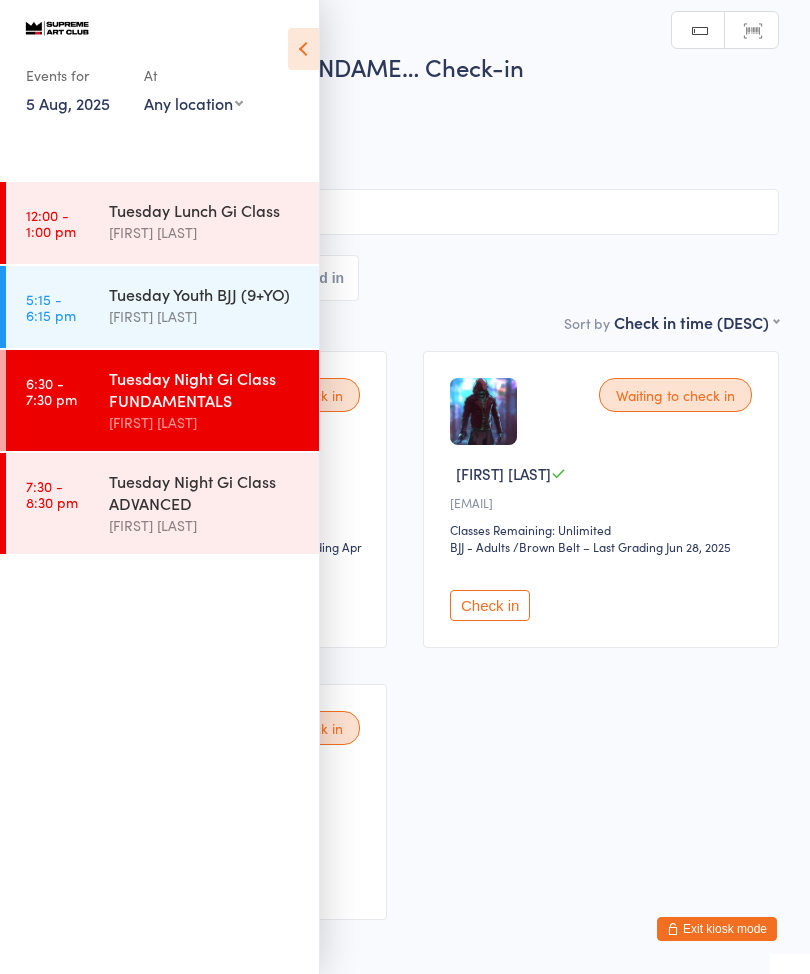 click at bounding box center (303, 49) 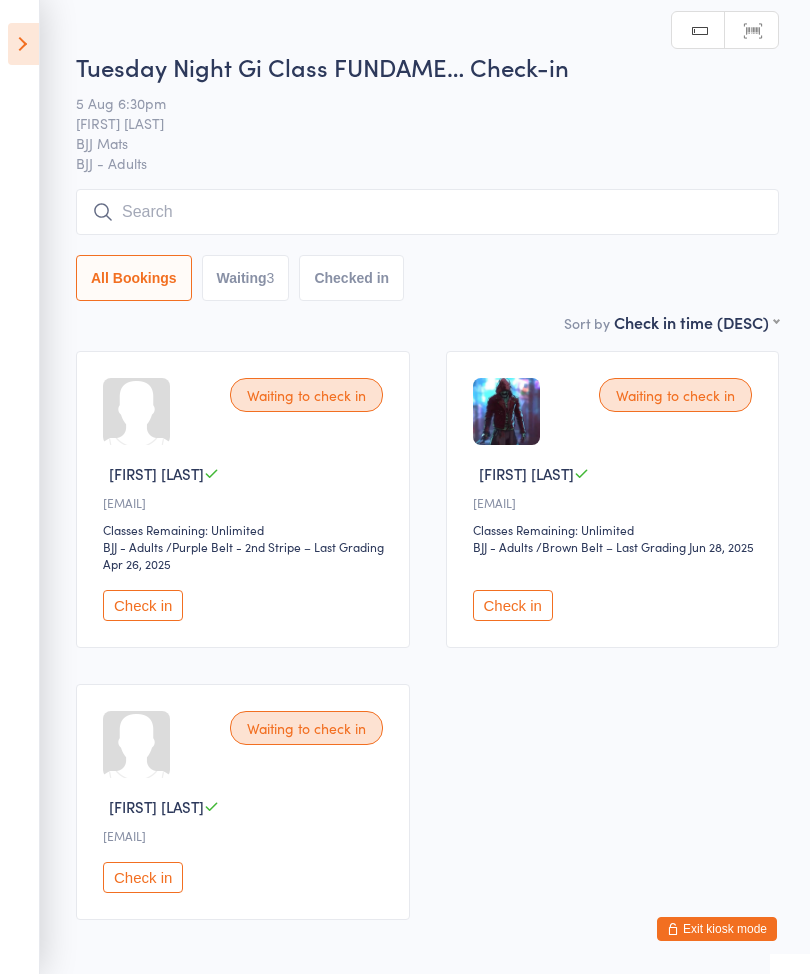 click on "Waiting to check in [FIRST] [LAST]  [EMAIL] Classes Remaining: Unlimited BJJ - Adults  BJJ - Adults   /  Purple Belt - 2nd Stripe – Last Grading Apr 26, 2025   Check in" at bounding box center (243, 499) 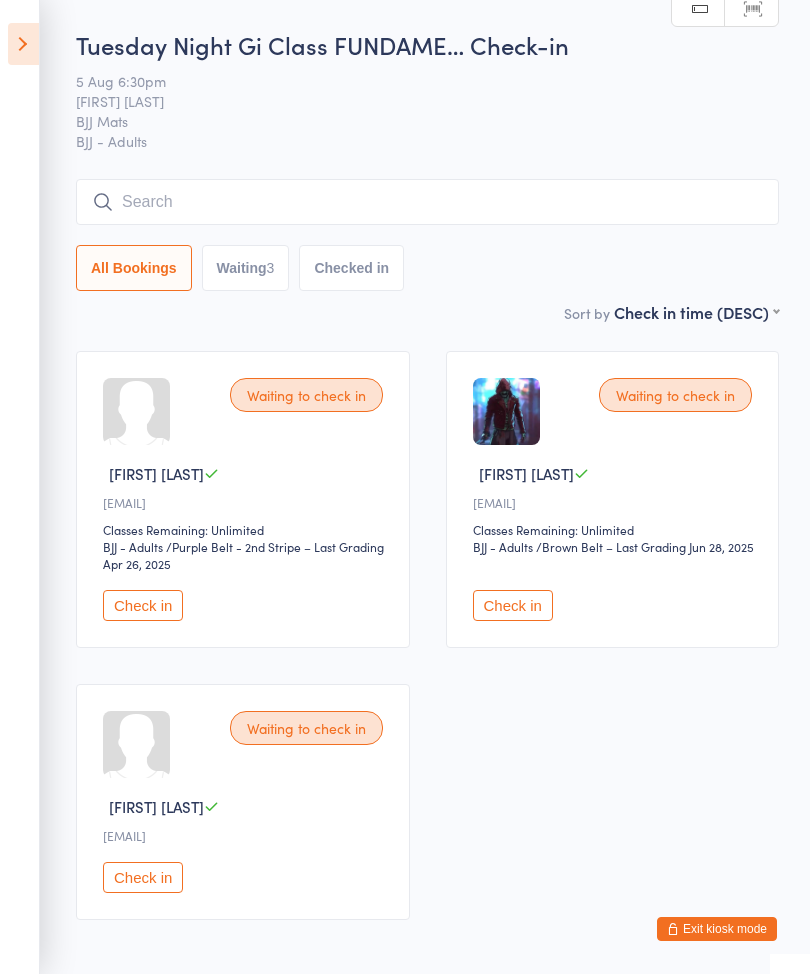 click on "Check in" at bounding box center [143, 605] 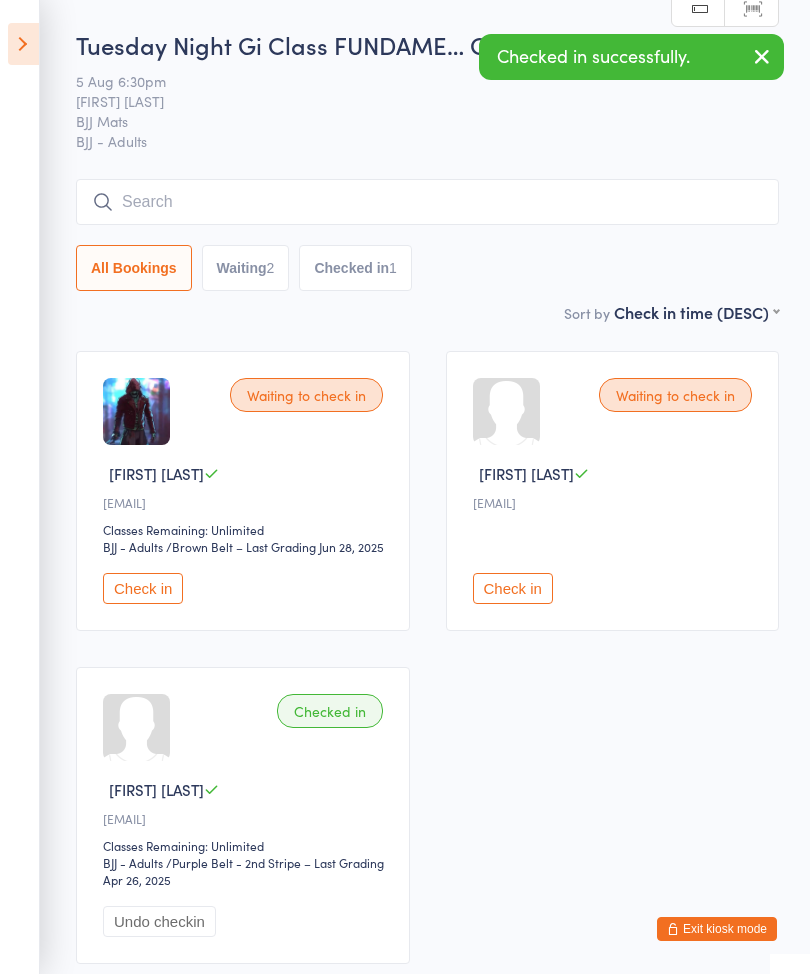 click at bounding box center [23, 44] 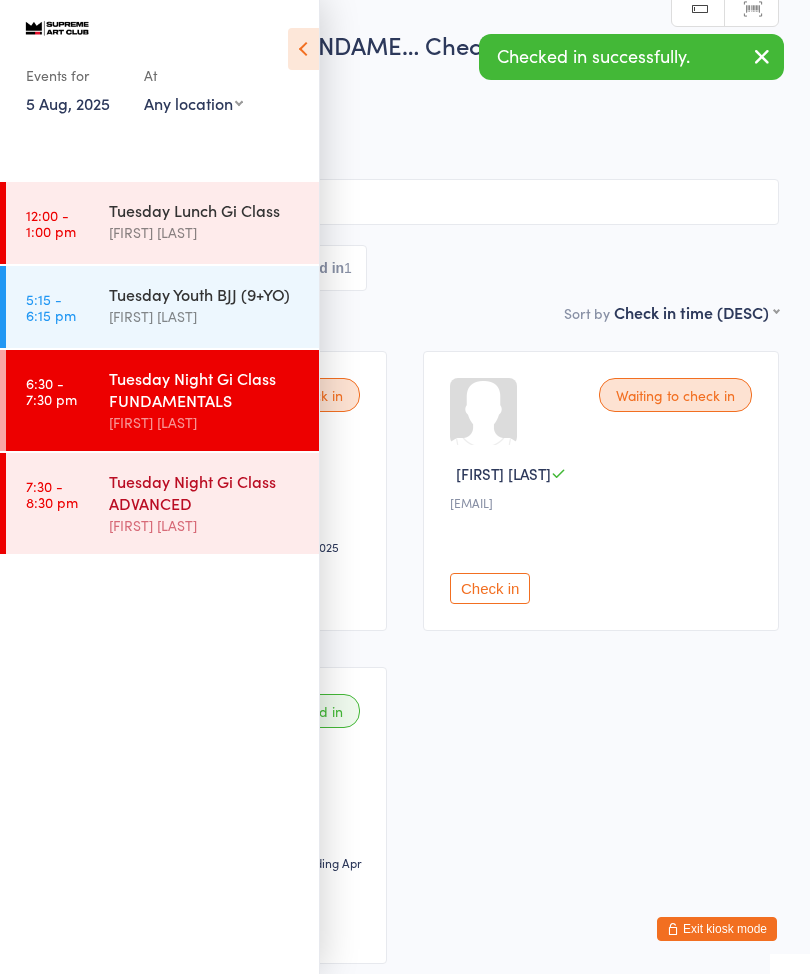 click on "Tuesday Night Gi Class ADVANCED" at bounding box center [205, 492] 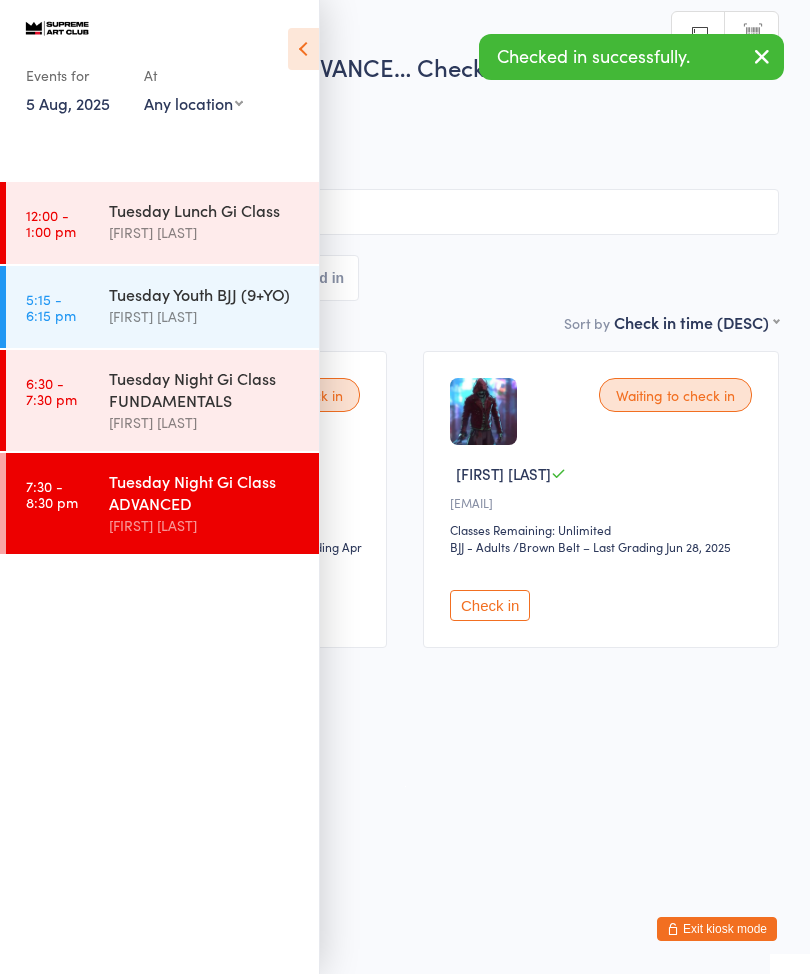 click on "Events for 5 Aug, 2025 5 Aug, 2025
August 2025
Sun Mon Tue Wed Thu Fri Sat
31
27
28
29
30
31
01
02
32
03
04
05
06
07
08
09
33
10
11
12
13
14
15
16
34
17
18
19
20
21
22
23
35
24
25
26
27
28
29
30" at bounding box center [159, 69] 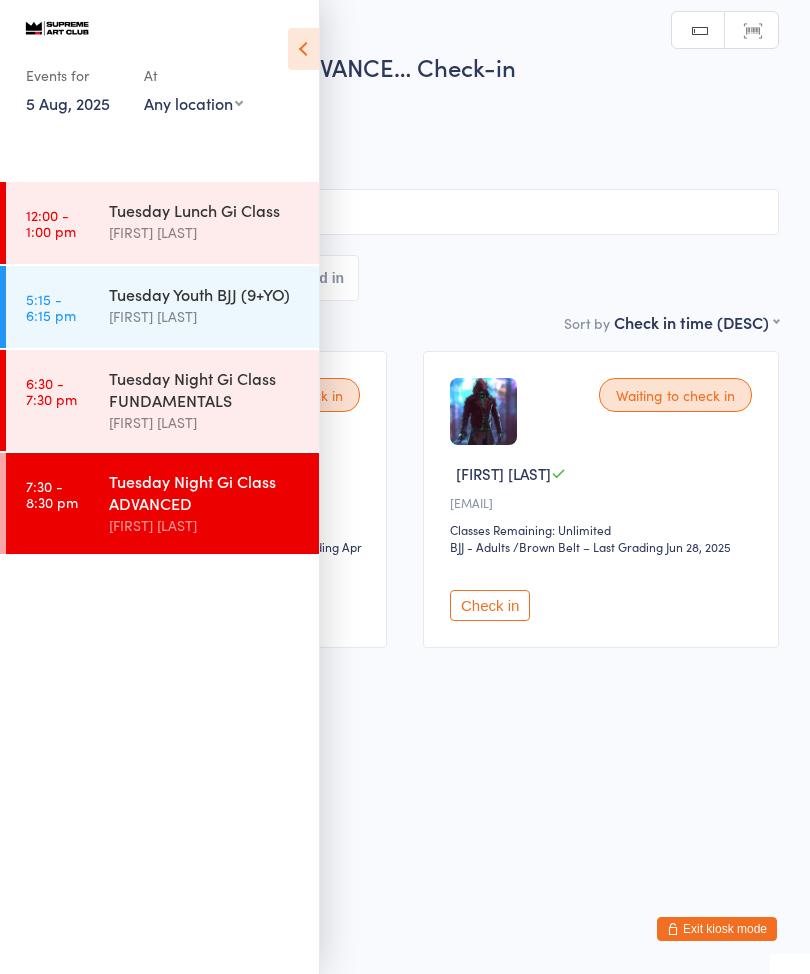 click on "Events for 5 Aug, 2025 5 Aug, 2025
August 2025
Sun Mon Tue Wed Thu Fri Sat
31
27
28
29
30
31
01
02
32
03
04
05
06
07
08
09
33
10
11
12
13
14
15
16
34
17
18
19
20
21
22
23
35
24
25
26
27
28
29
30" at bounding box center [159, 69] 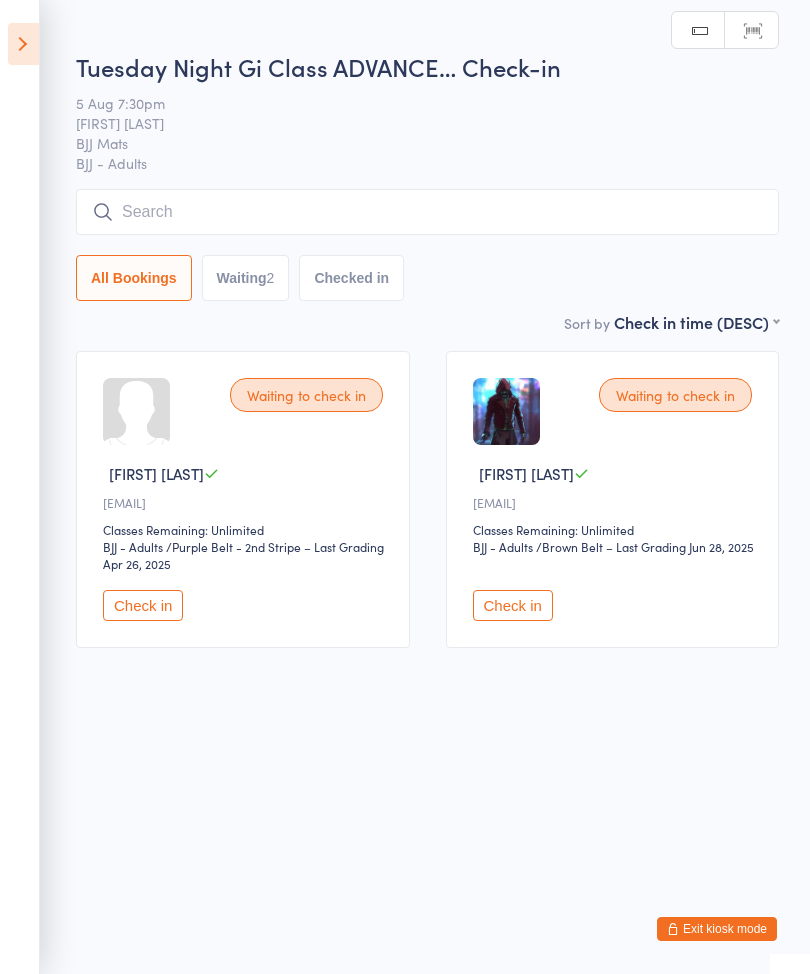click on "Check in" at bounding box center [143, 605] 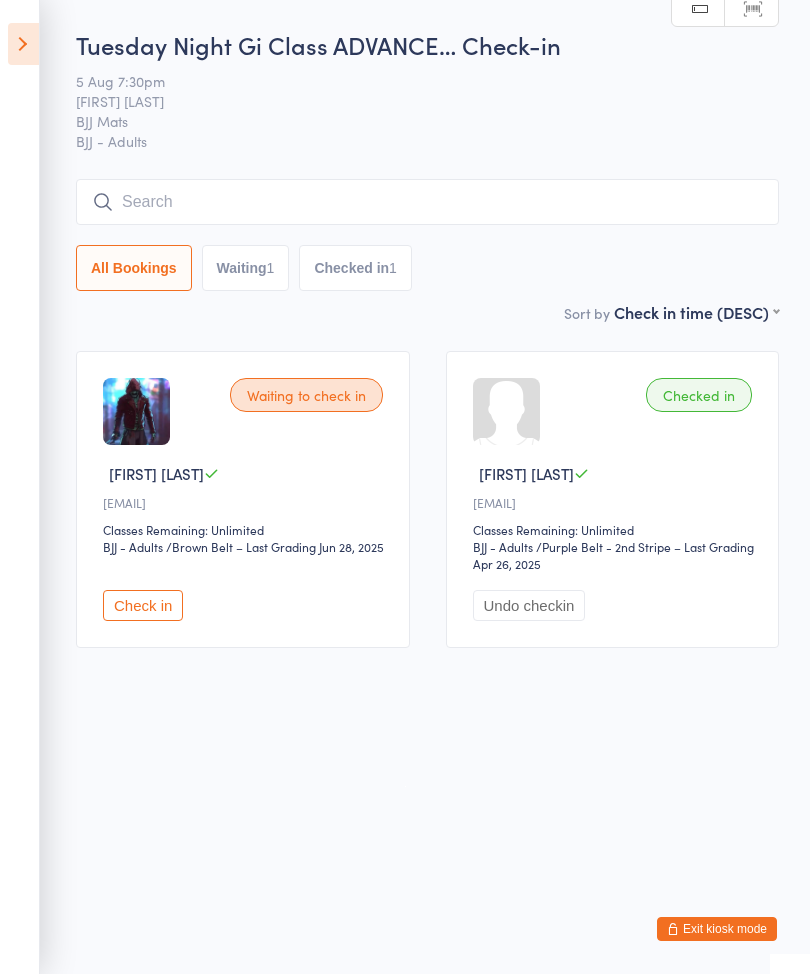 click at bounding box center [427, 202] 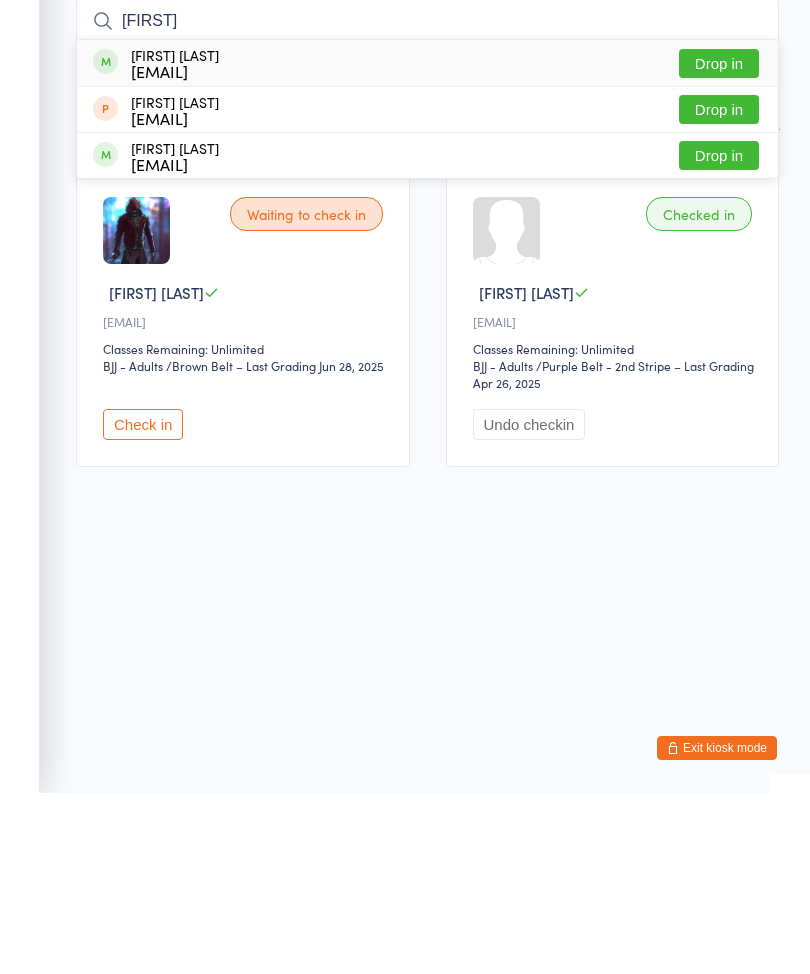 type on "[FIRST]" 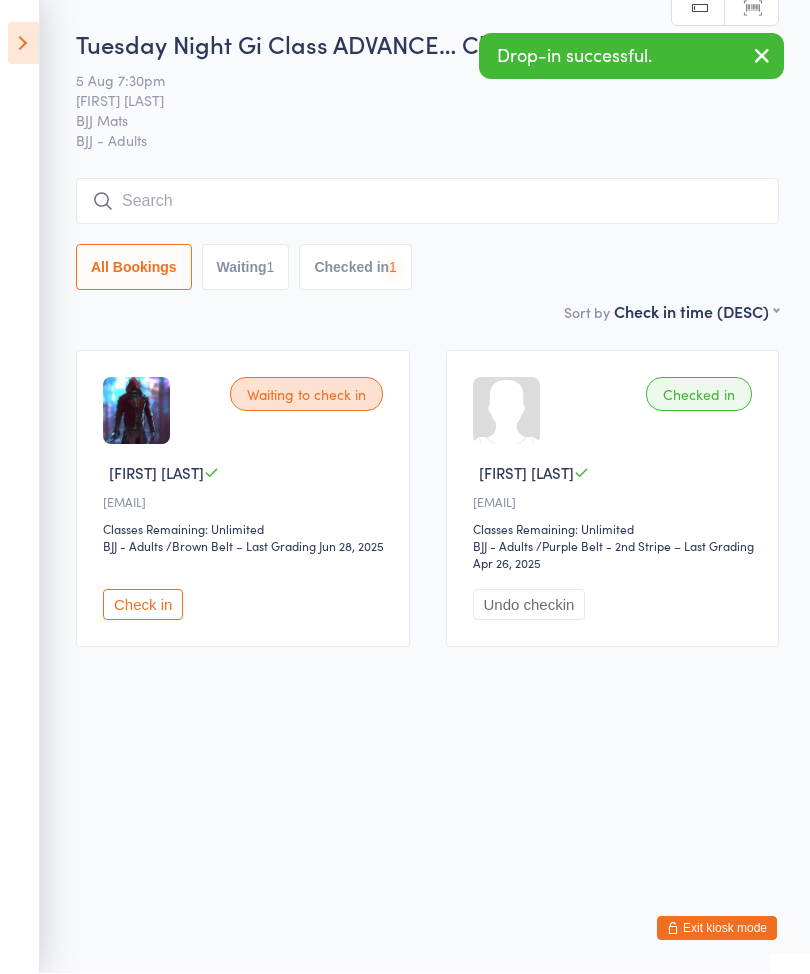 scroll, scrollTop: 1, scrollLeft: 0, axis: vertical 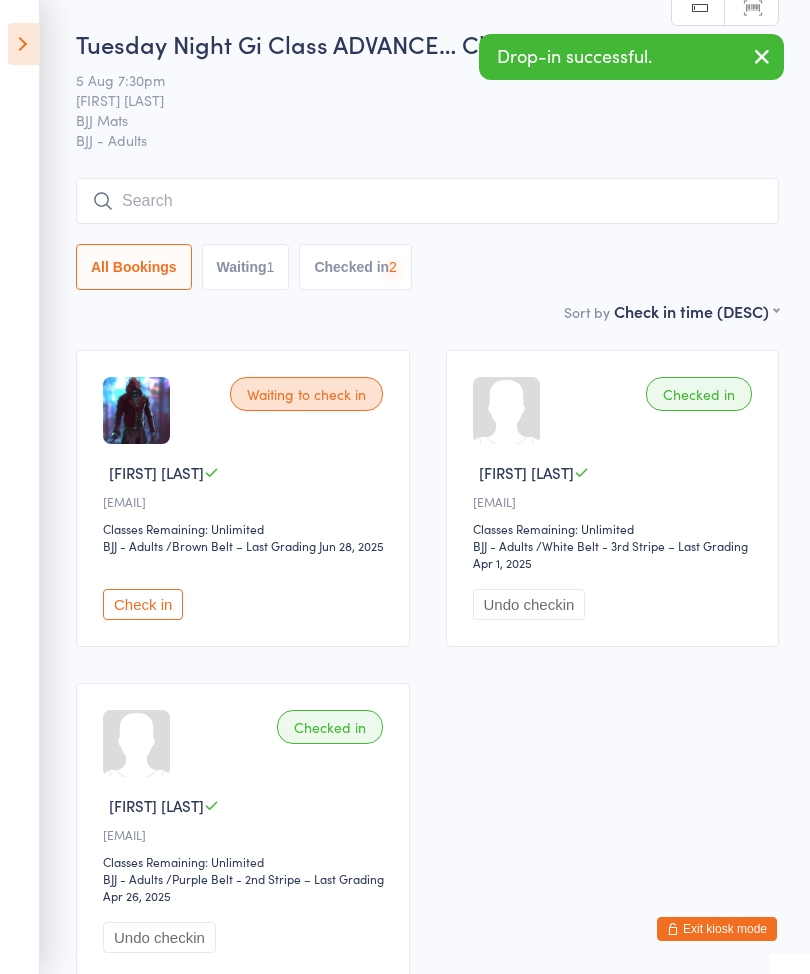 click on "Check in" at bounding box center (143, 604) 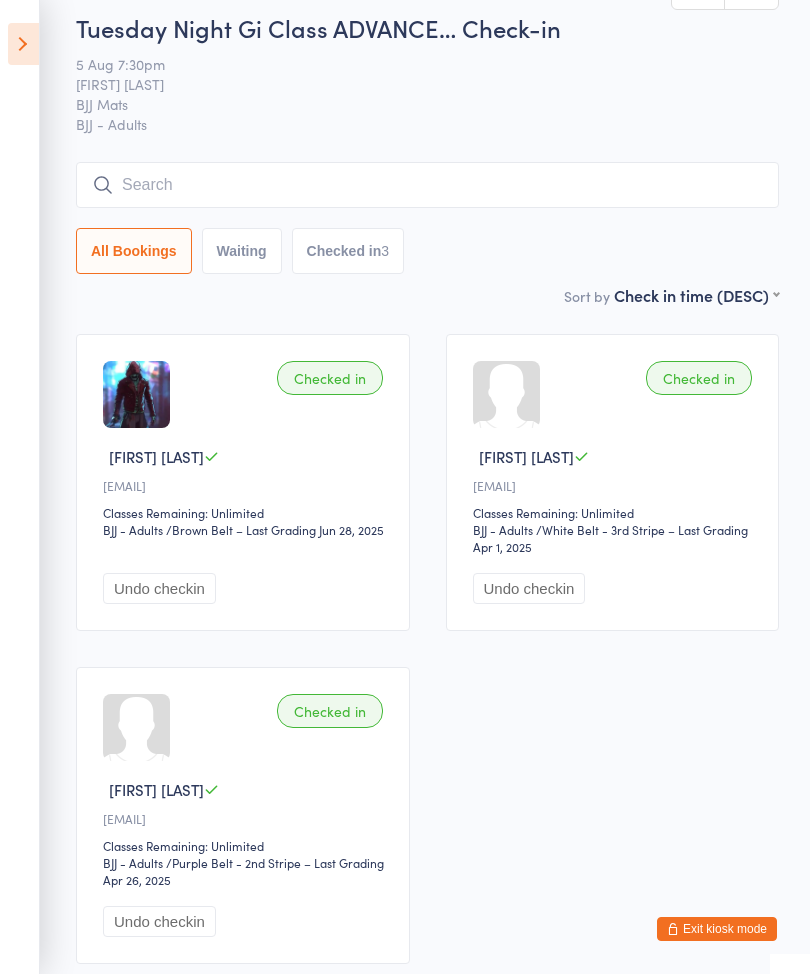 scroll, scrollTop: 0, scrollLeft: 0, axis: both 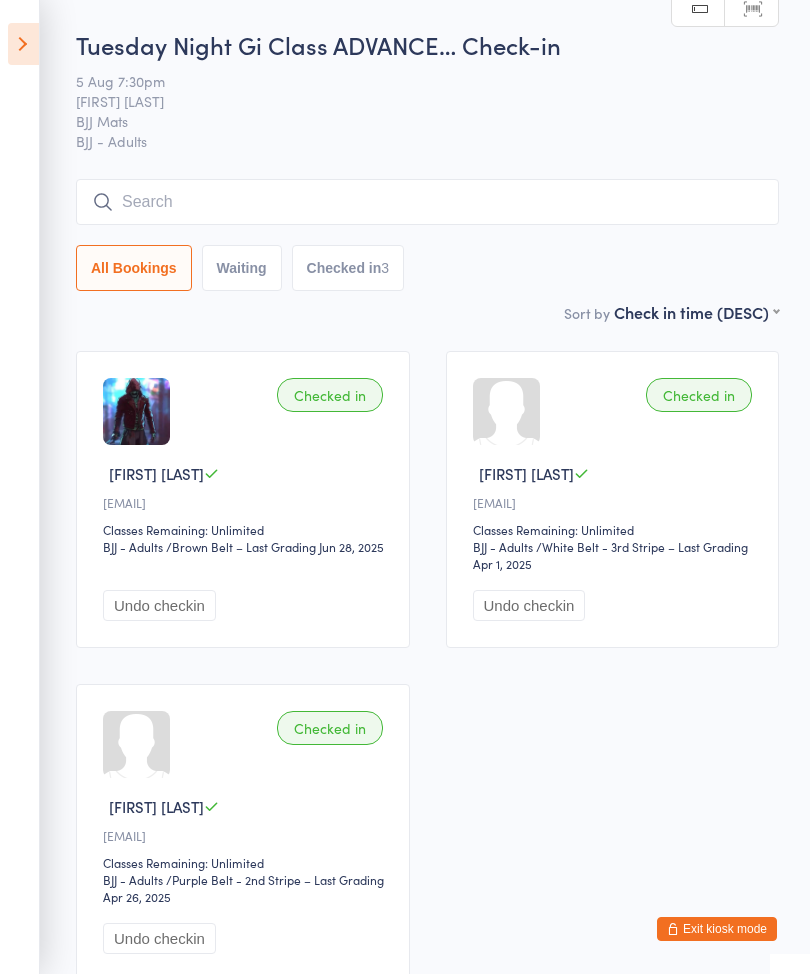 click at bounding box center (23, 44) 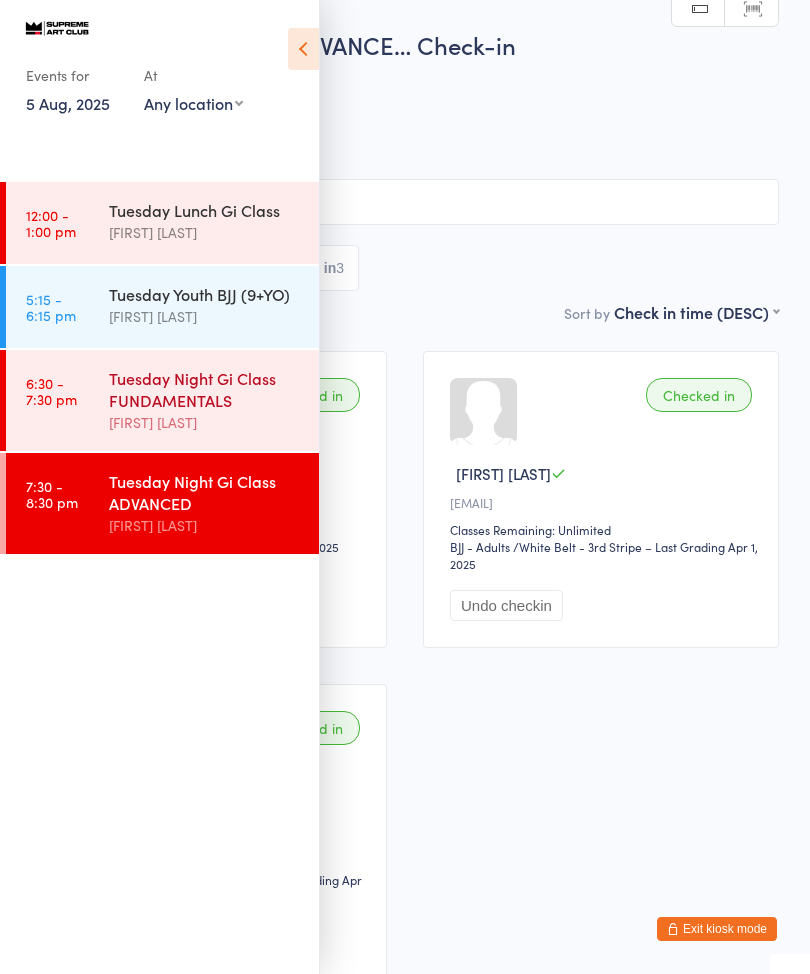 click on "Tuesday Night Gi Class FUNDAMENTALS" at bounding box center (205, 389) 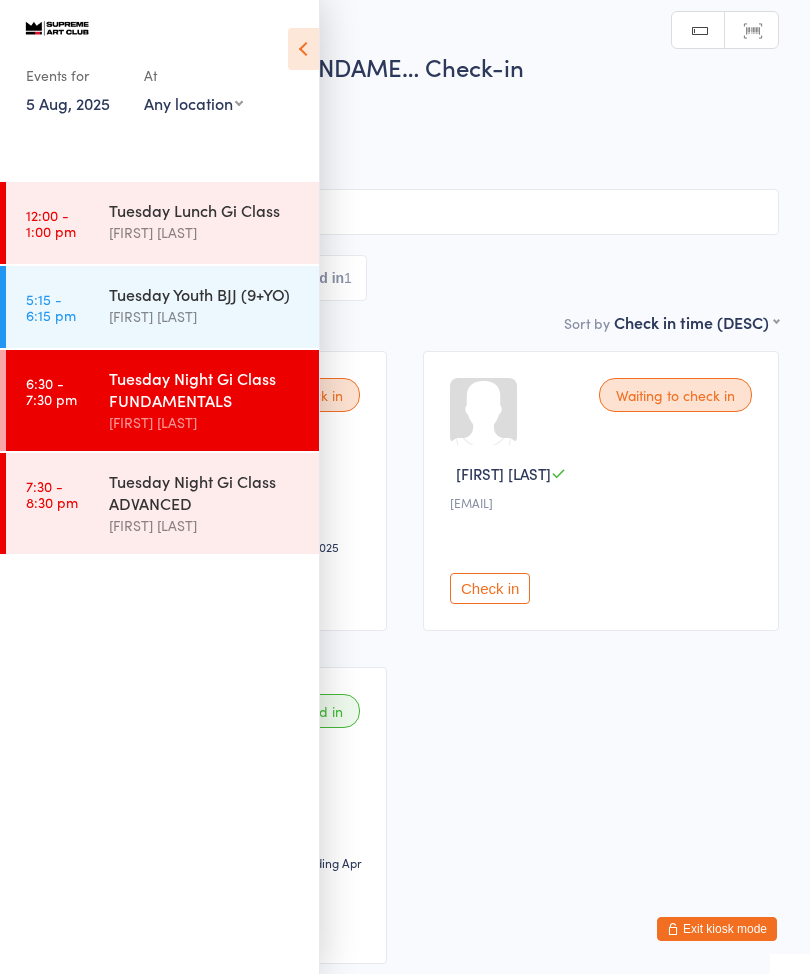 click on "Waiting to check in [FIRST] [LAST]  [EMAIL] Classes Remaining: Unlimited BJJ - Adults  BJJ - Adults   /  Brown Belt – Last Grading Jun 28, 2025   Check in Waiting to check in [FIRST] [LAST]  [EMAIL]   Check in Checked in [FIRST] [LAST]  [EMAIL] Classes Remaining: Unlimited BJJ - Adults  BJJ - Adults   /  Purple Belt - 2nd Stripe – Last Grading Apr 26, 2025   Undo checkin" at bounding box center (405, 657) 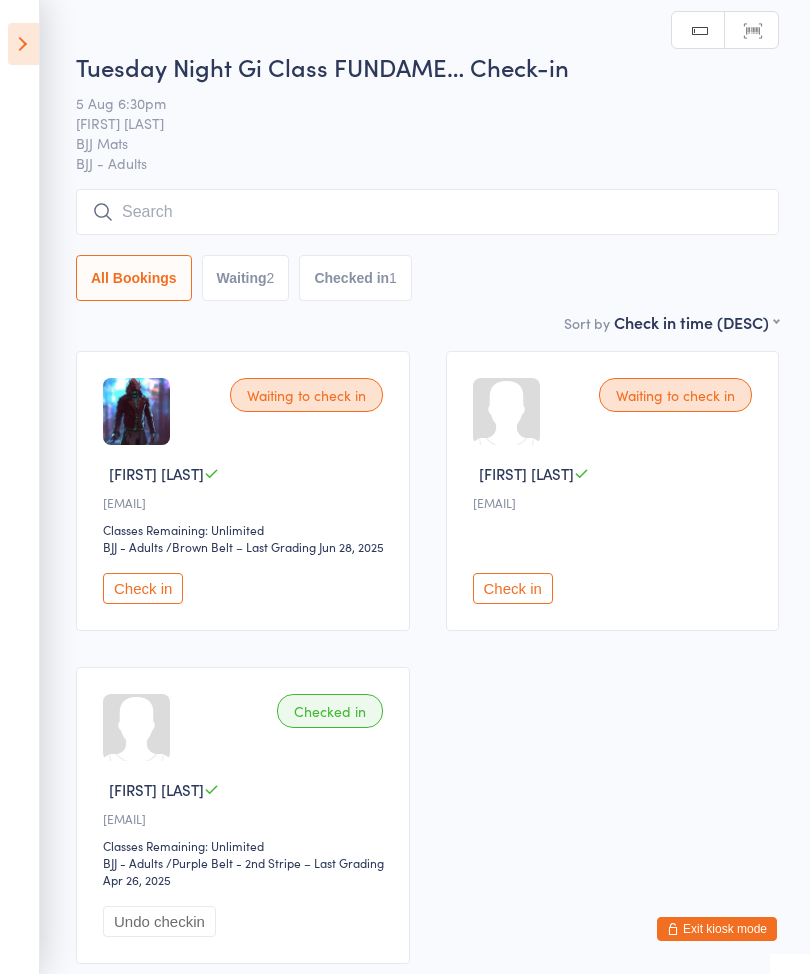 click on "Check in" at bounding box center (143, 588) 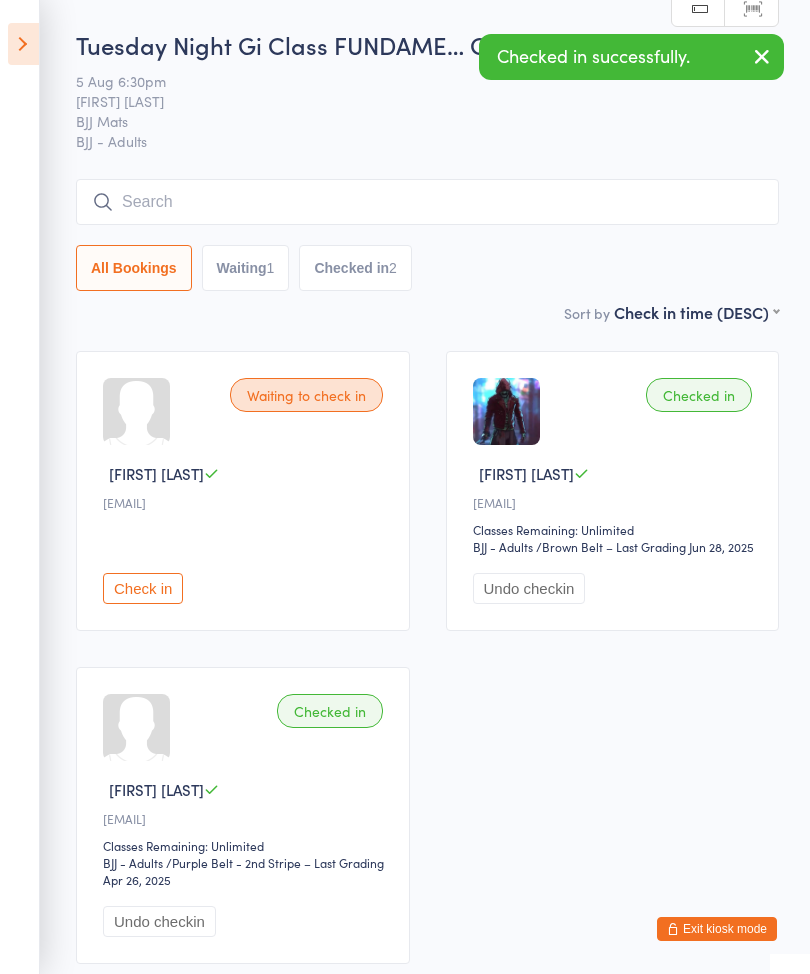 click at bounding box center (23, 44) 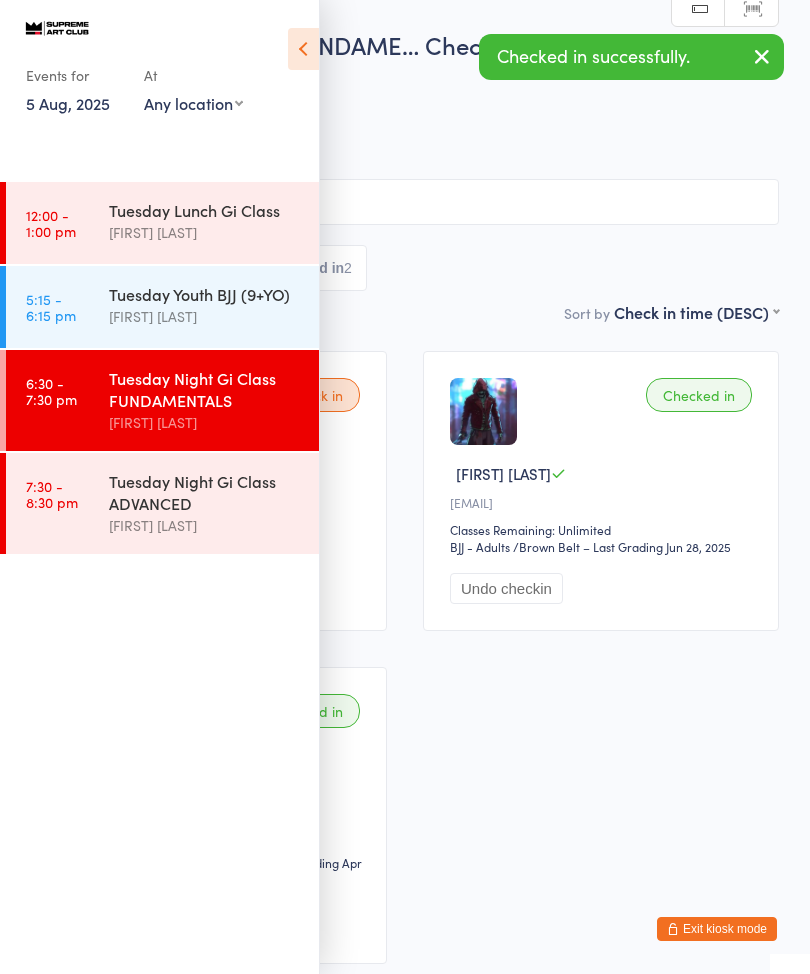 click on "Tuesday Night Gi Class FUNDAMENTALS" at bounding box center [205, 389] 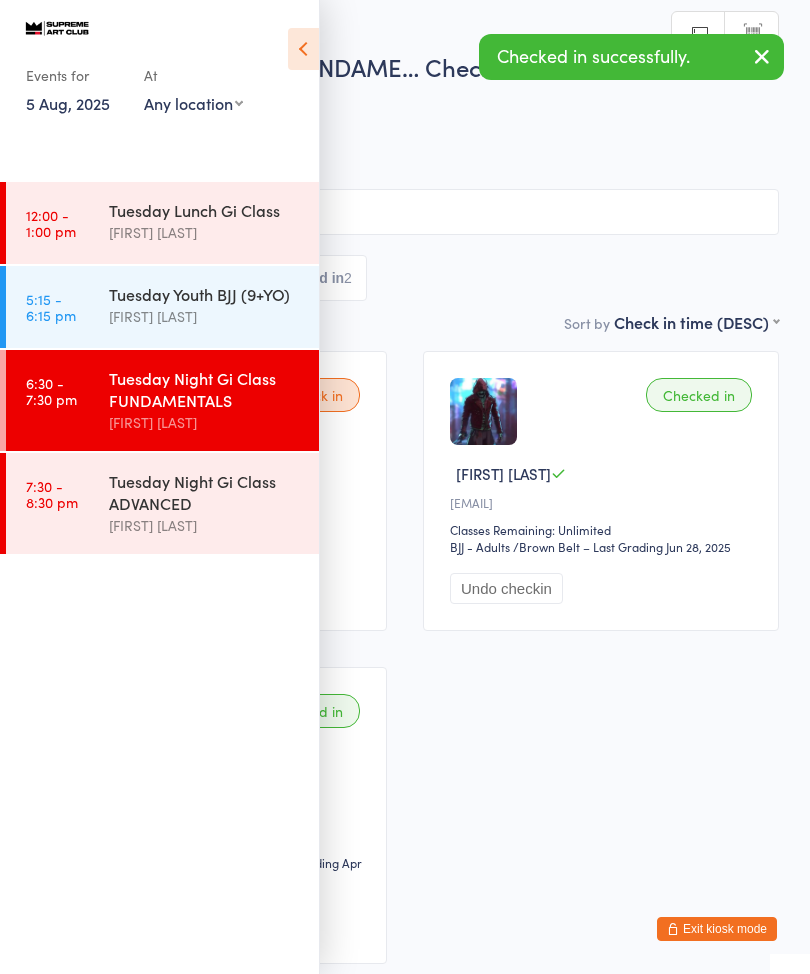 click on "Waiting to check in [FIRST] [LAST]  [EMAIL]   Check in Checked in [FIRST] [LAST]  [EMAIL] Classes Remaining: Unlimited BJJ - Adults  BJJ - Adults   /  Purple Belt - 2nd Stripe – Last Grading Apr 26, 2025   Undo checkin" at bounding box center (405, 657) 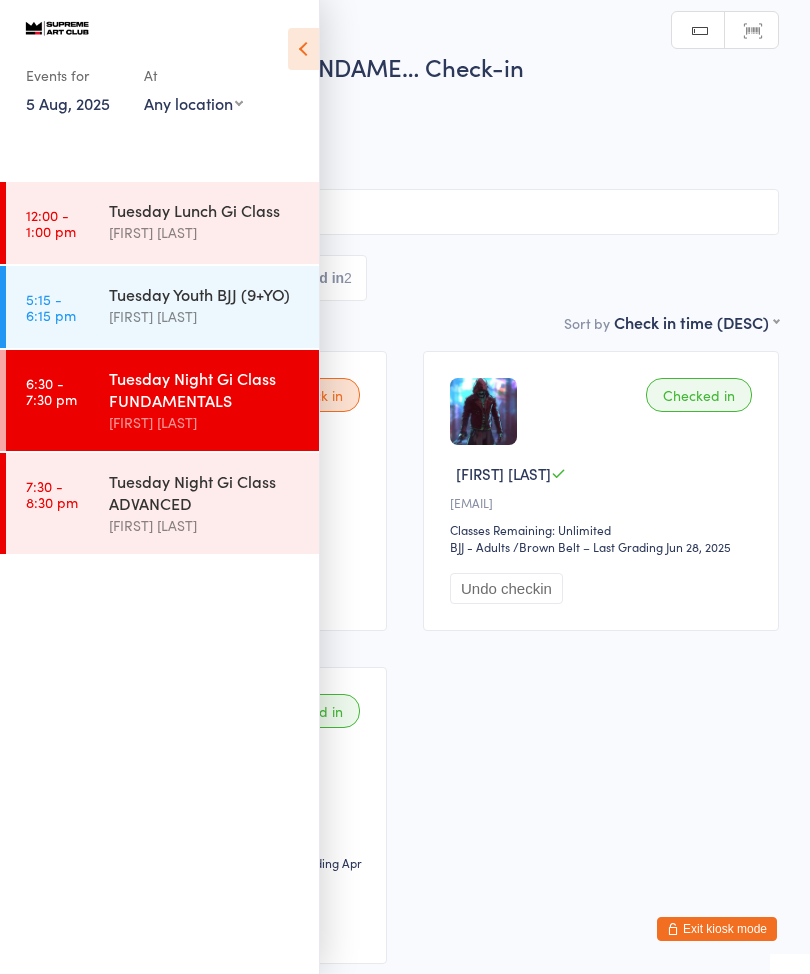 click at bounding box center (303, 49) 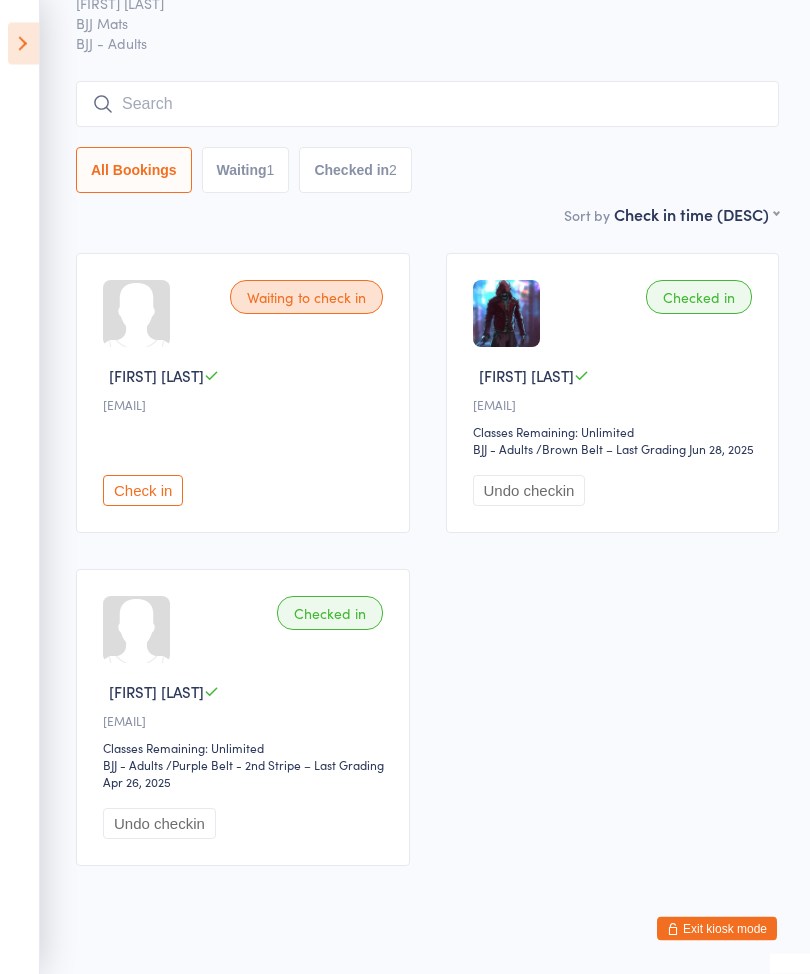 scroll, scrollTop: 97, scrollLeft: 0, axis: vertical 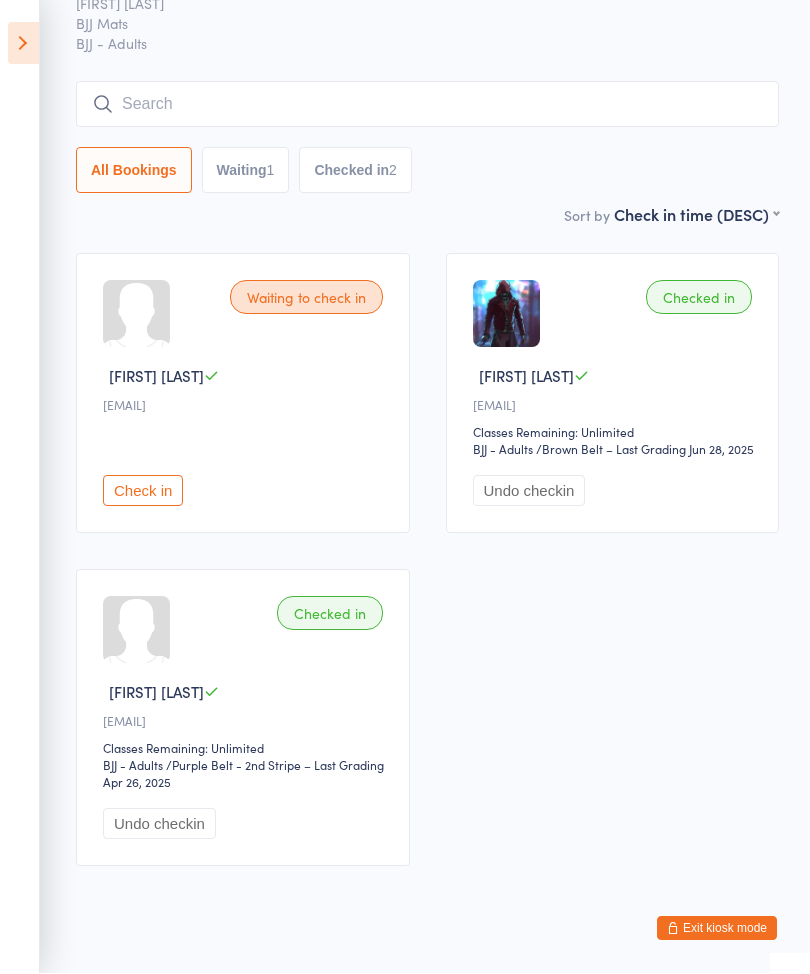click on "Check in" at bounding box center [143, 491] 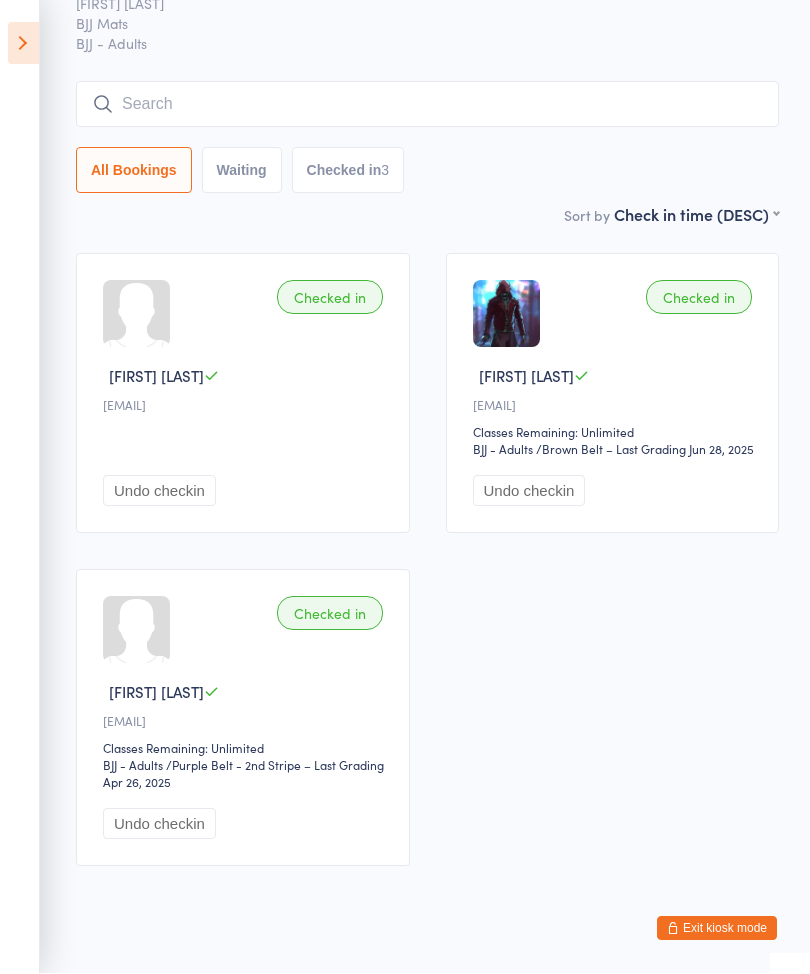 click at bounding box center (427, 105) 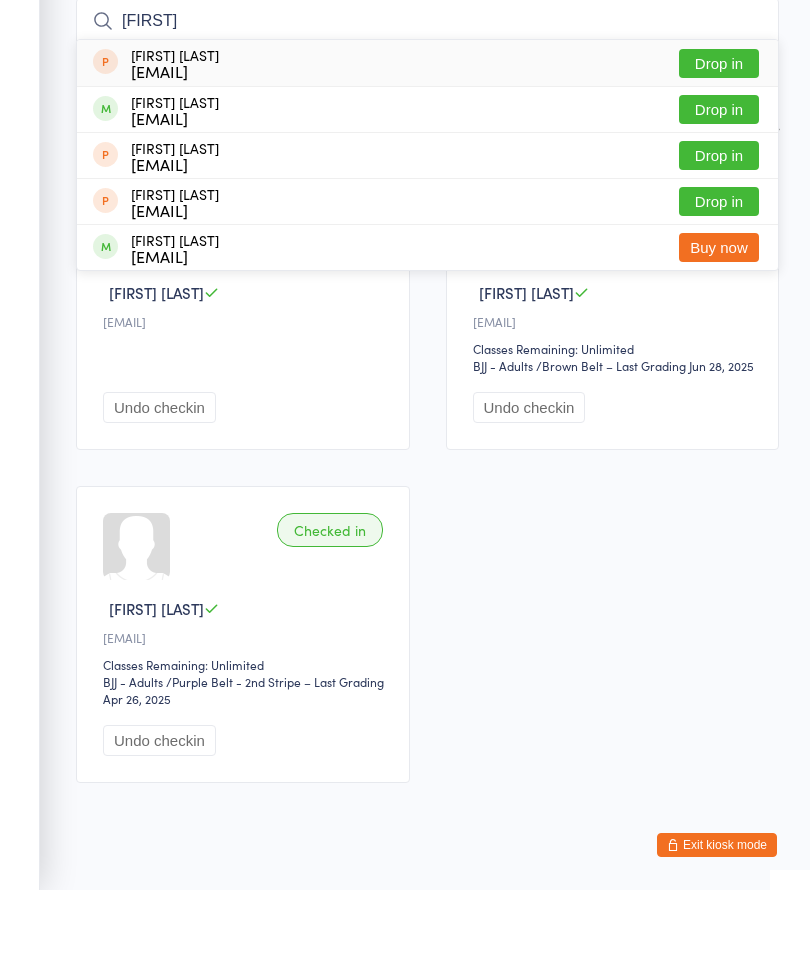 type on "[FIRST]" 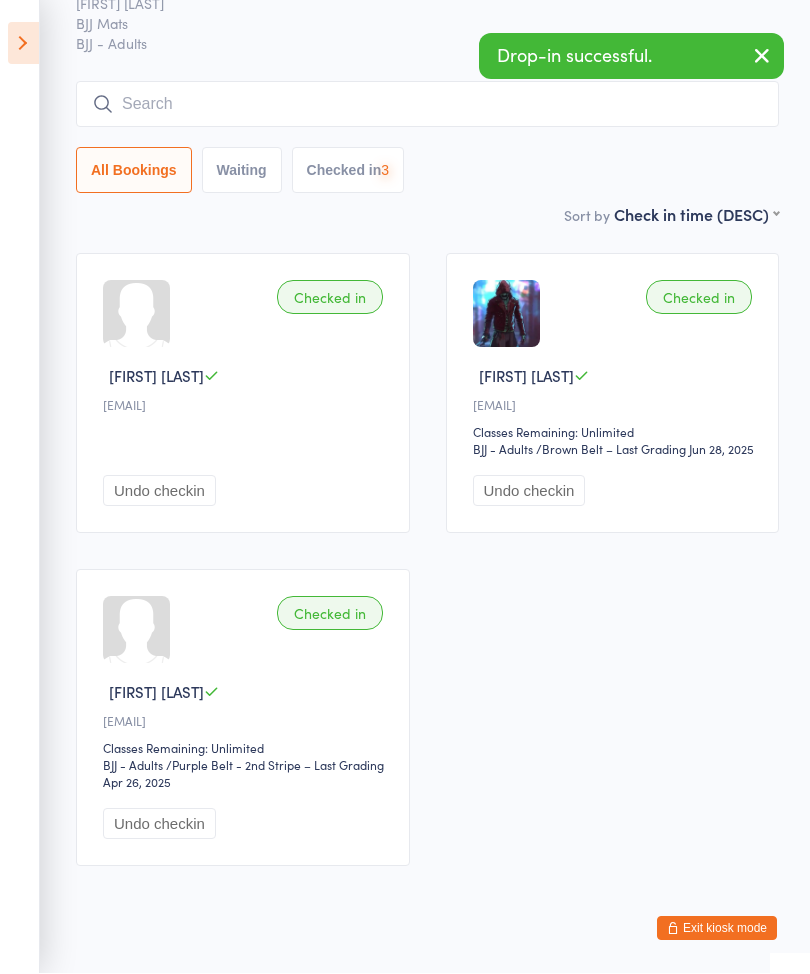 scroll, scrollTop: 98, scrollLeft: 0, axis: vertical 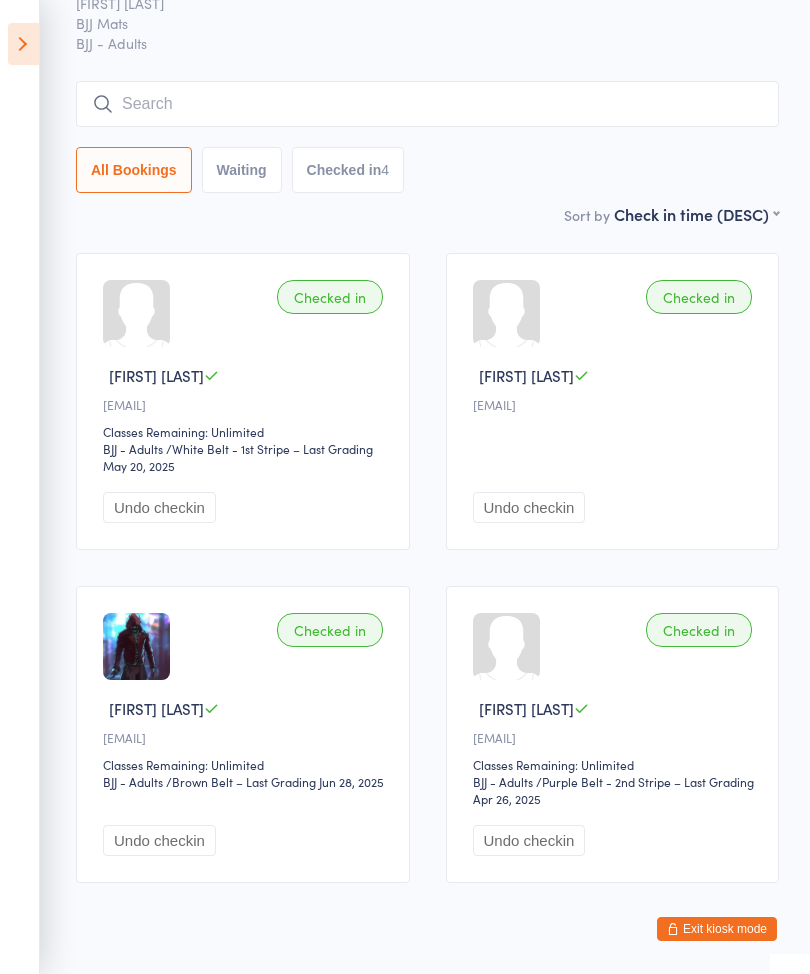 click at bounding box center (427, 104) 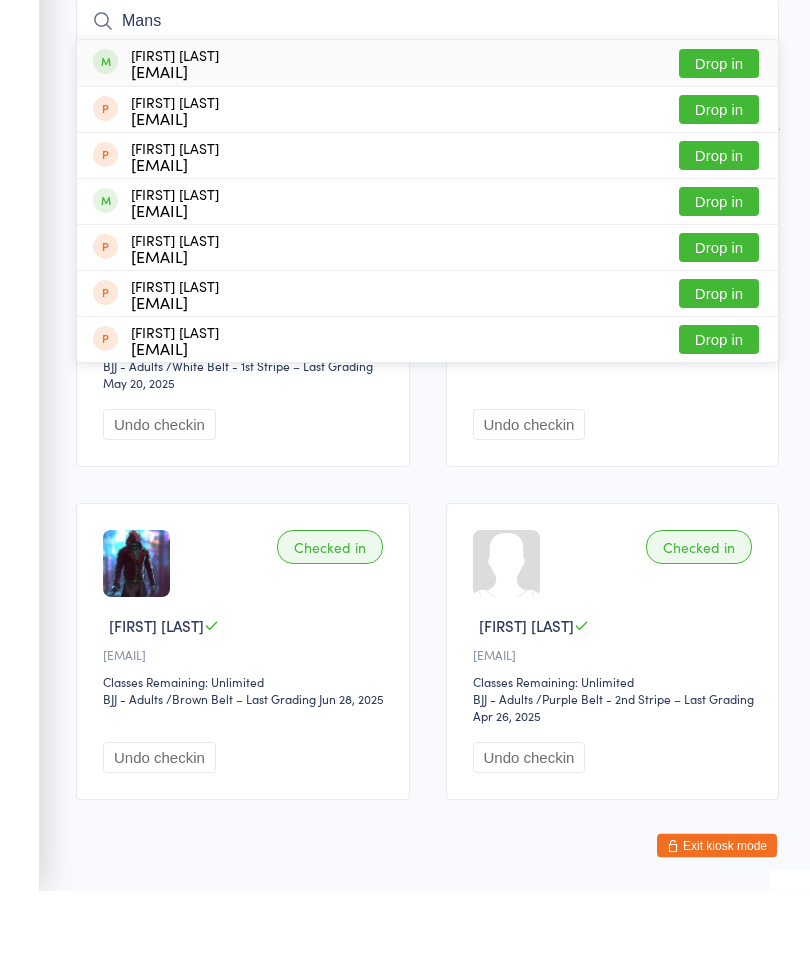 type on "Mans" 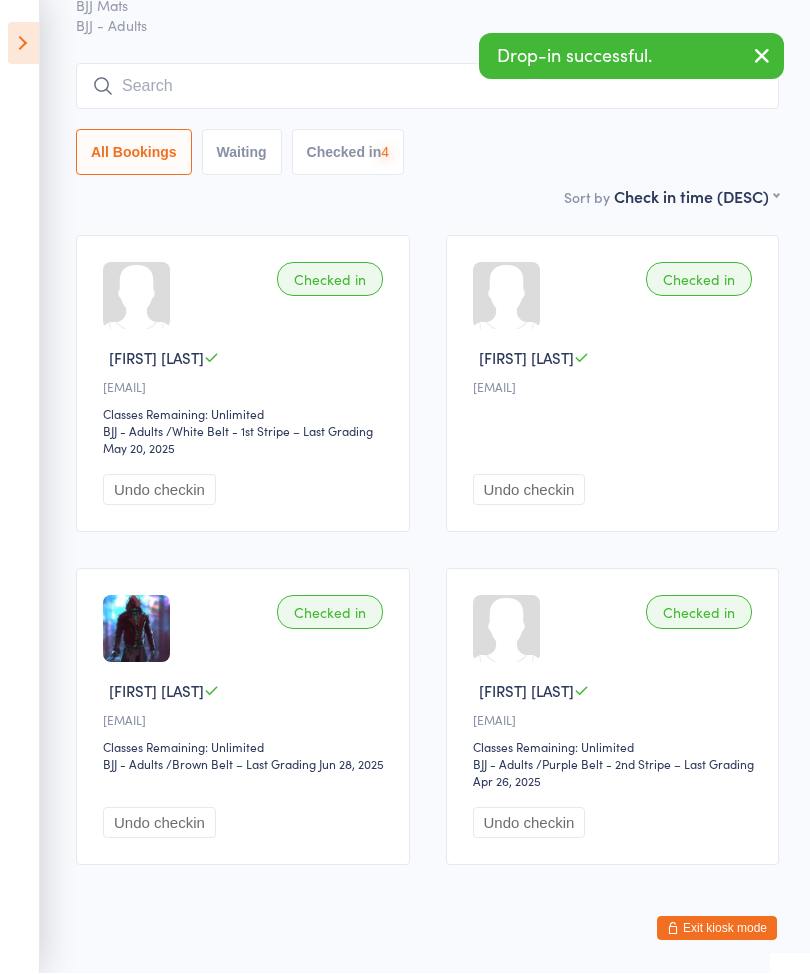 scroll, scrollTop: 116, scrollLeft: 0, axis: vertical 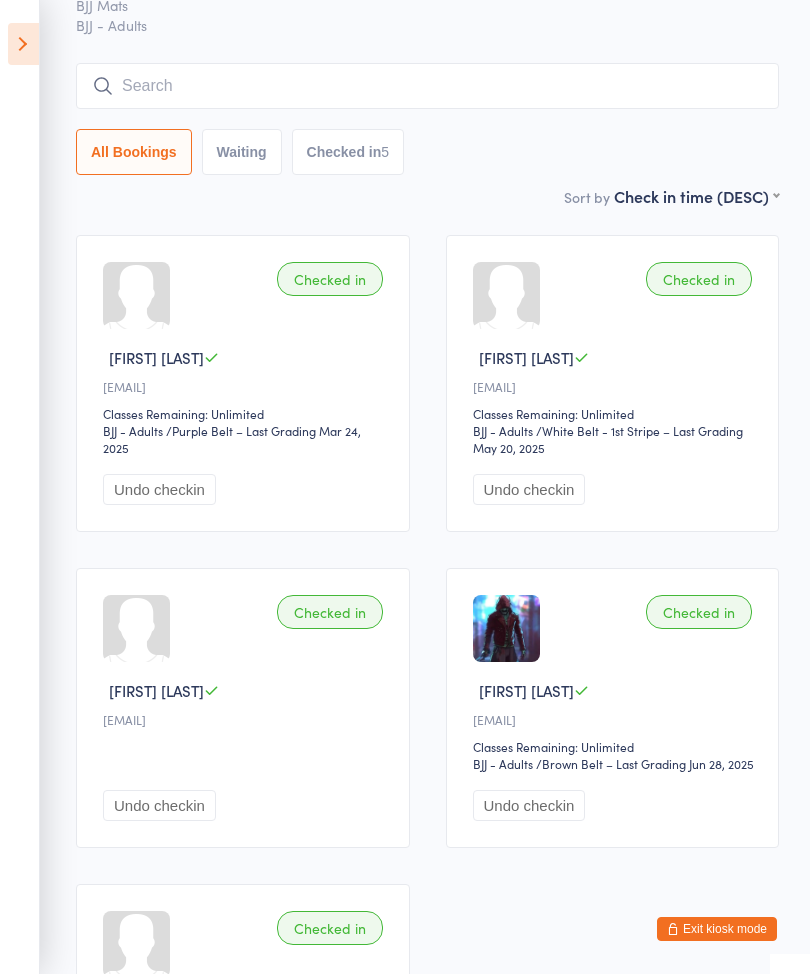 click at bounding box center (427, 86) 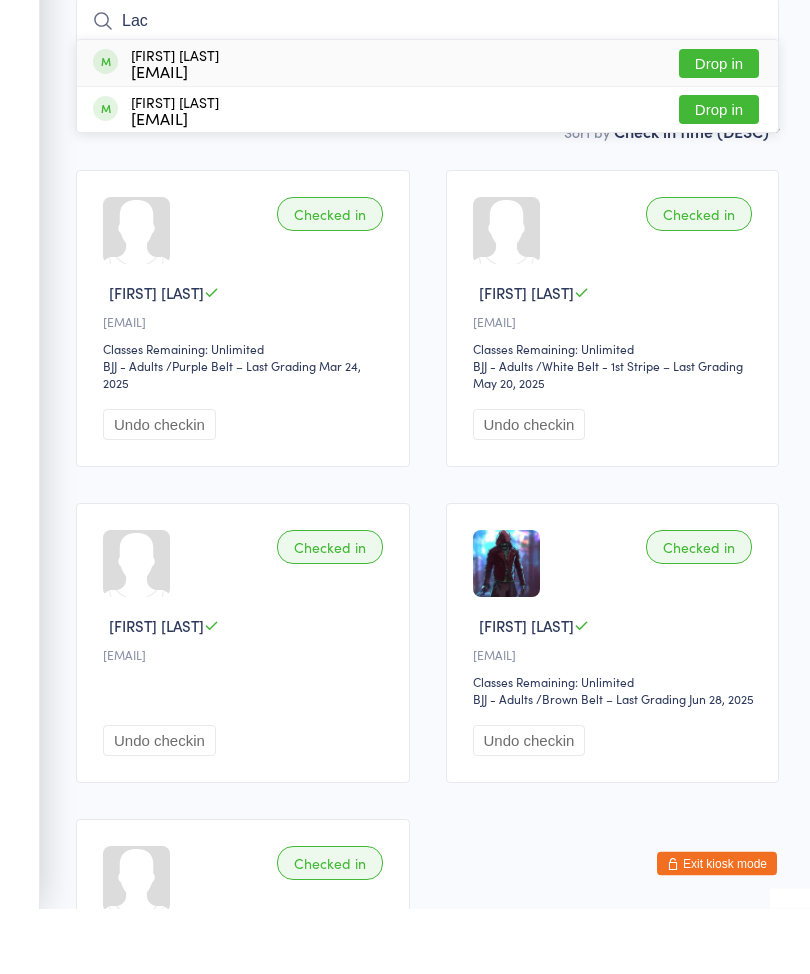 type on "Lac" 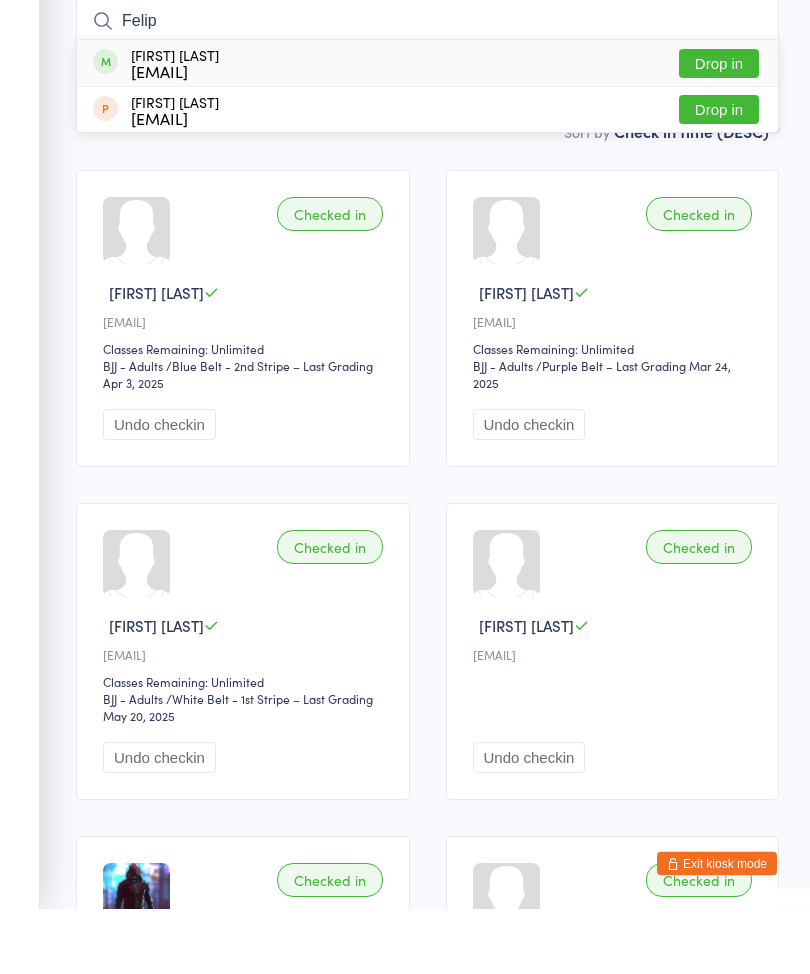 type on "Felip" 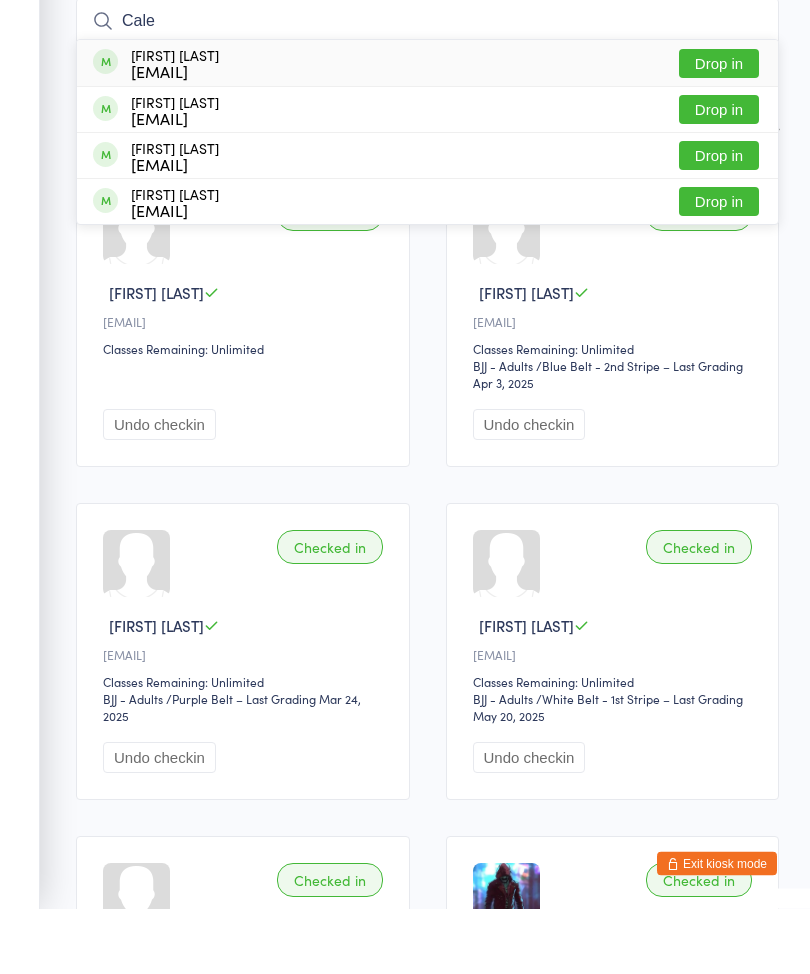 type on "Cale" 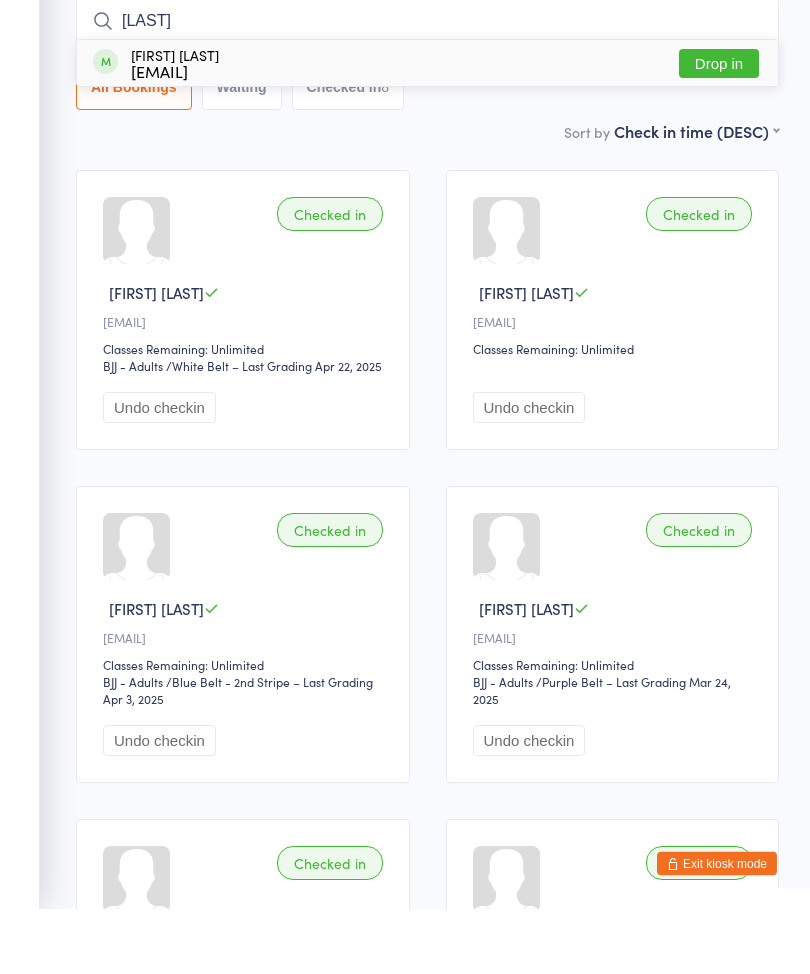 type on "[LAST]" 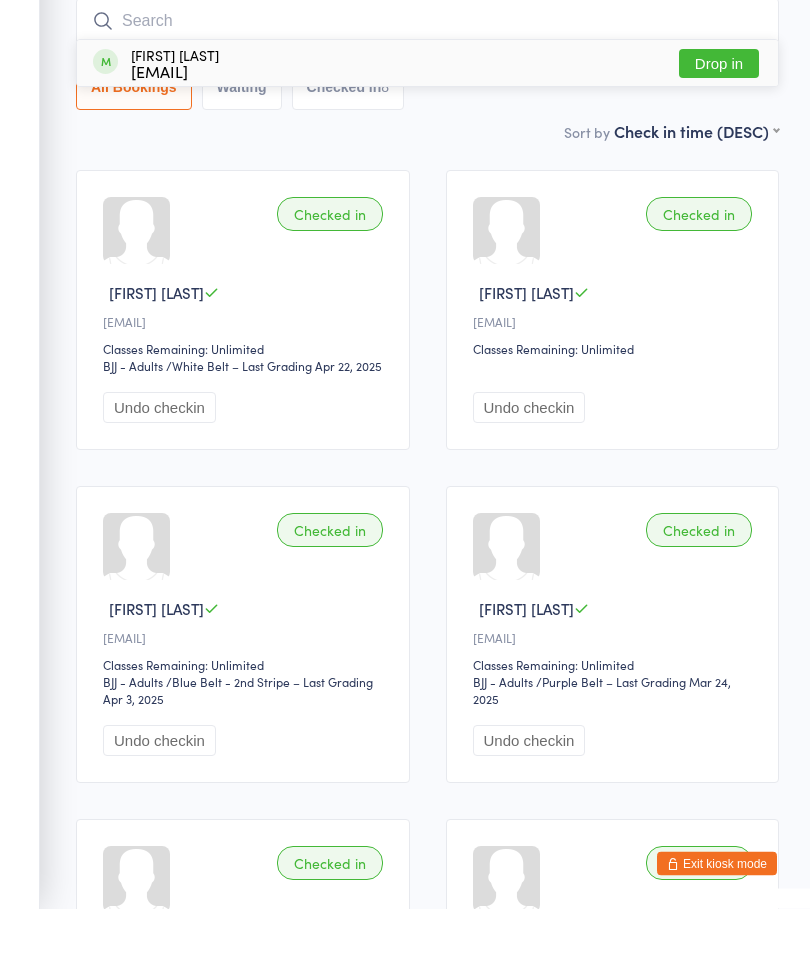 scroll, scrollTop: 181, scrollLeft: 0, axis: vertical 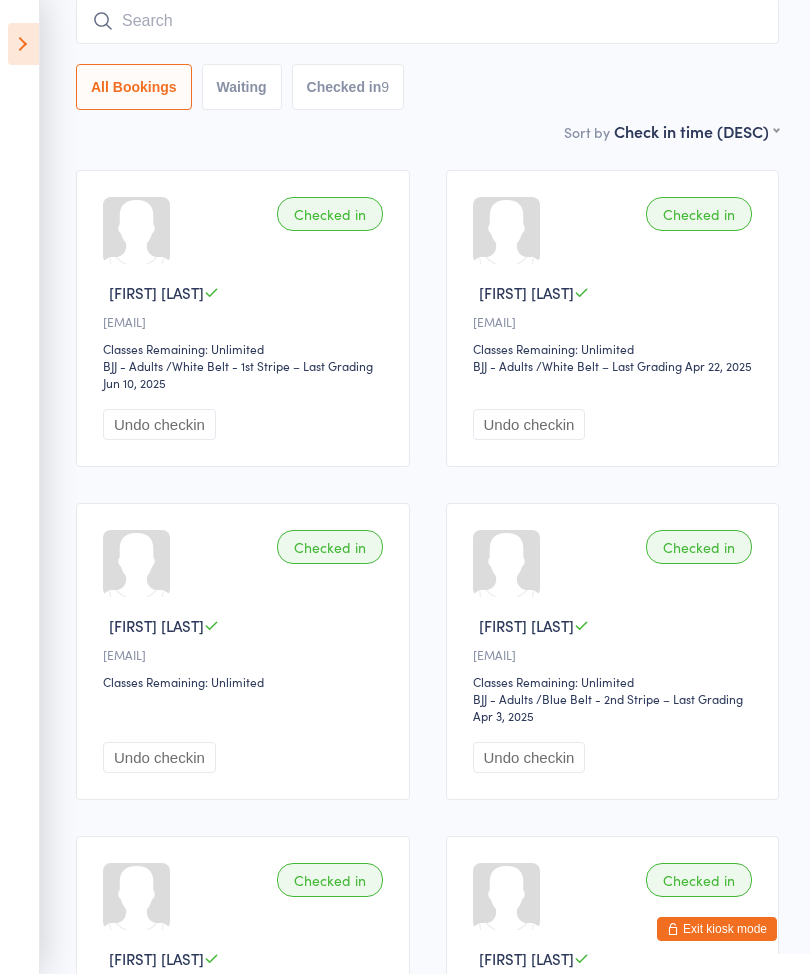 click at bounding box center [427, 21] 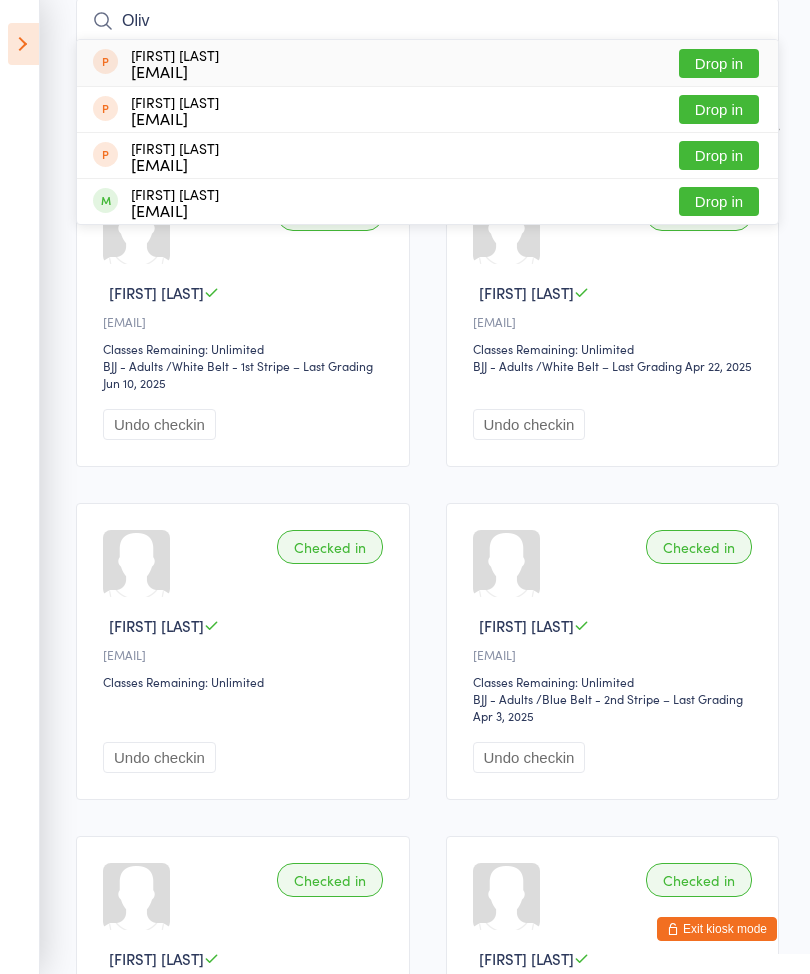 type on "Oliv" 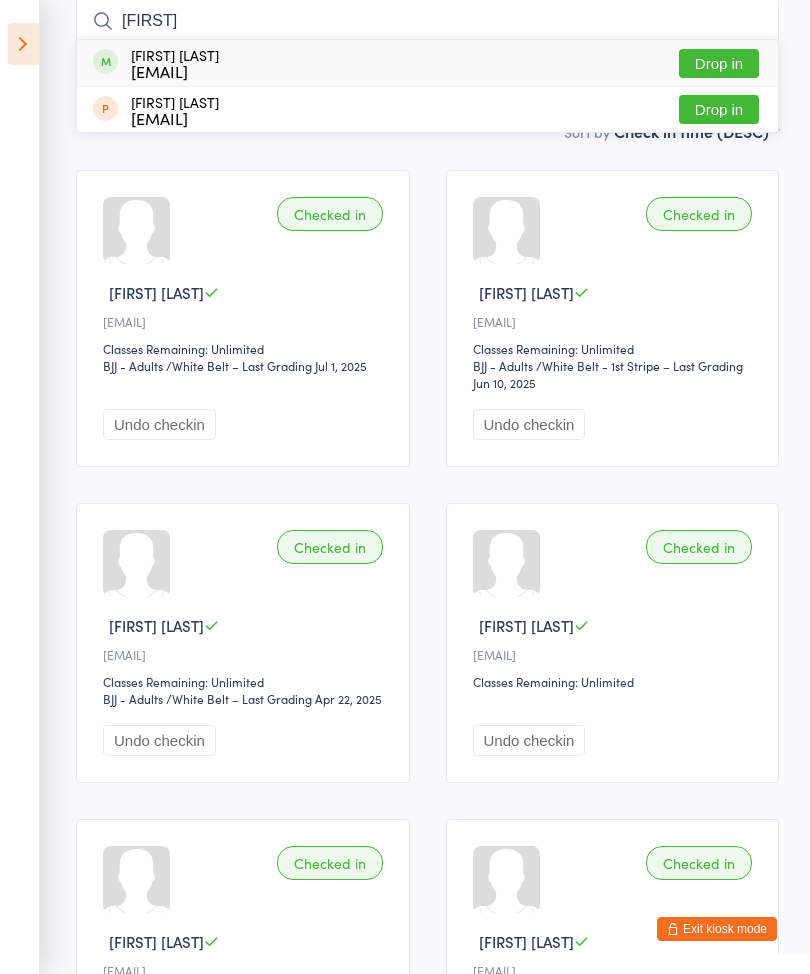 type on "[FIRST]" 